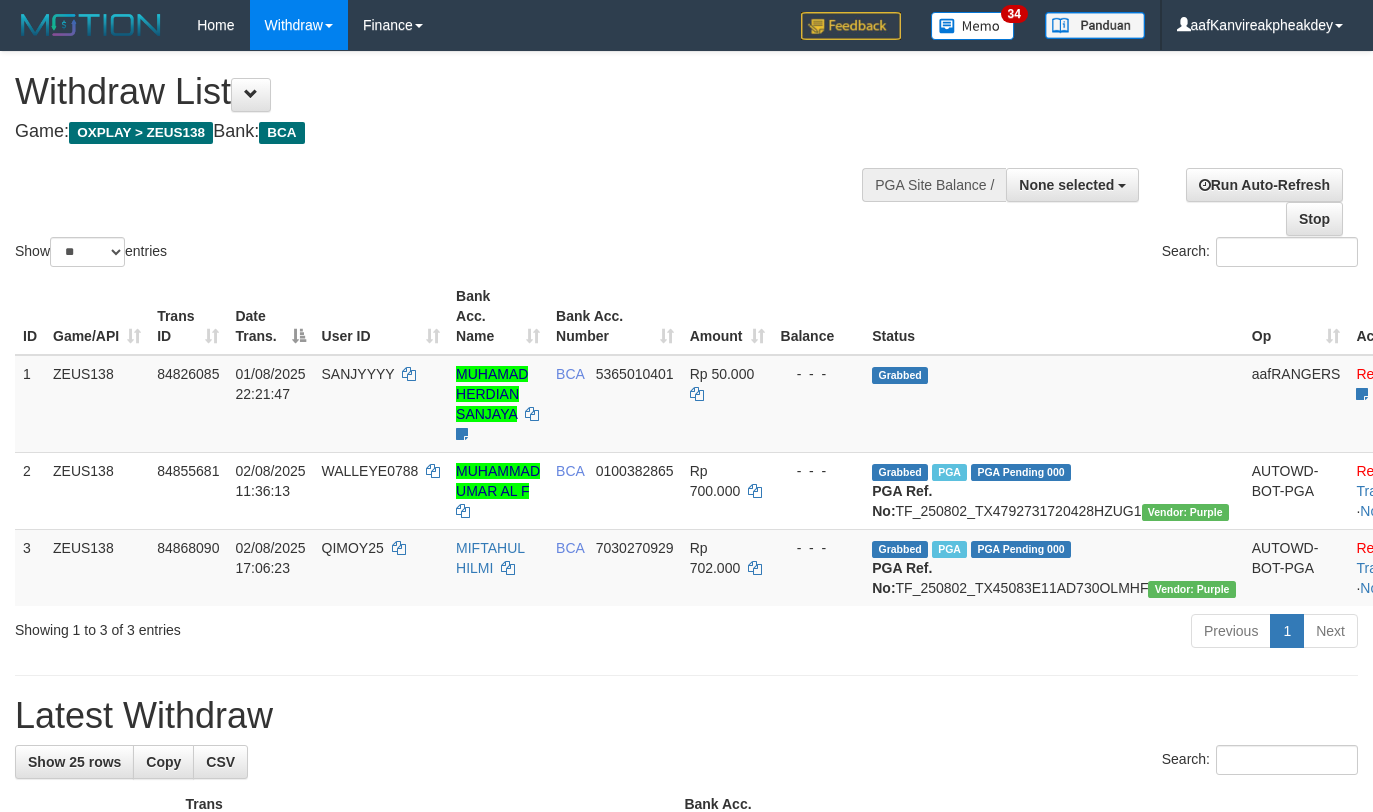 select 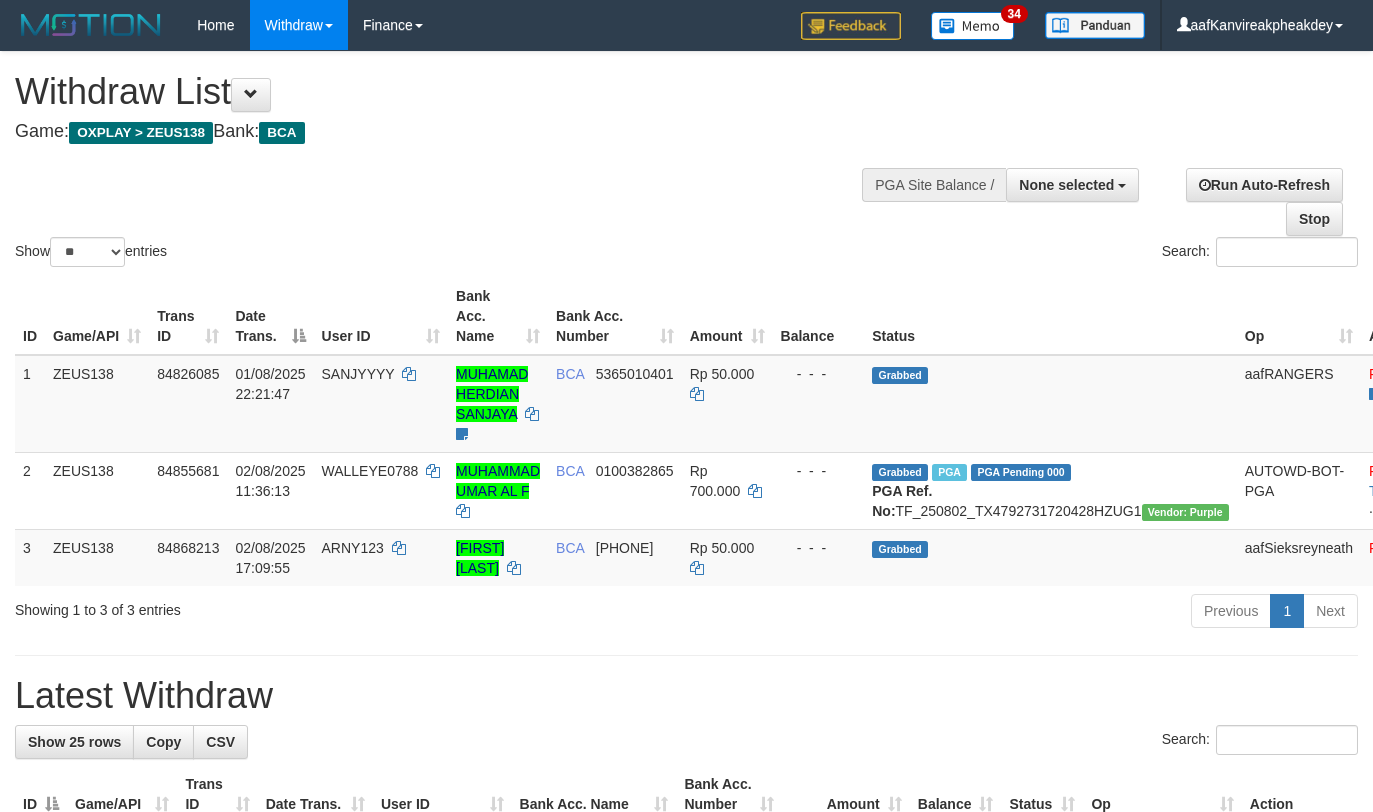 select 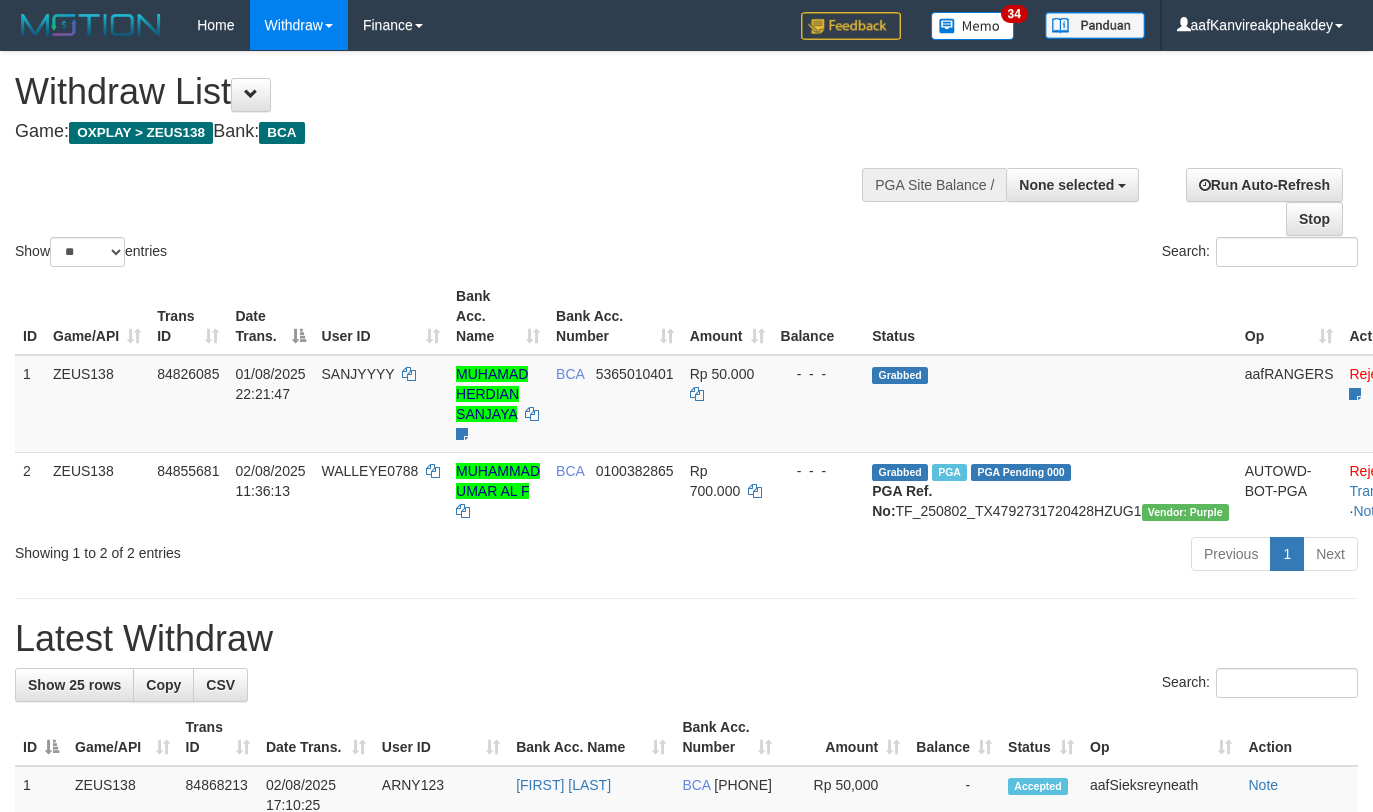 select 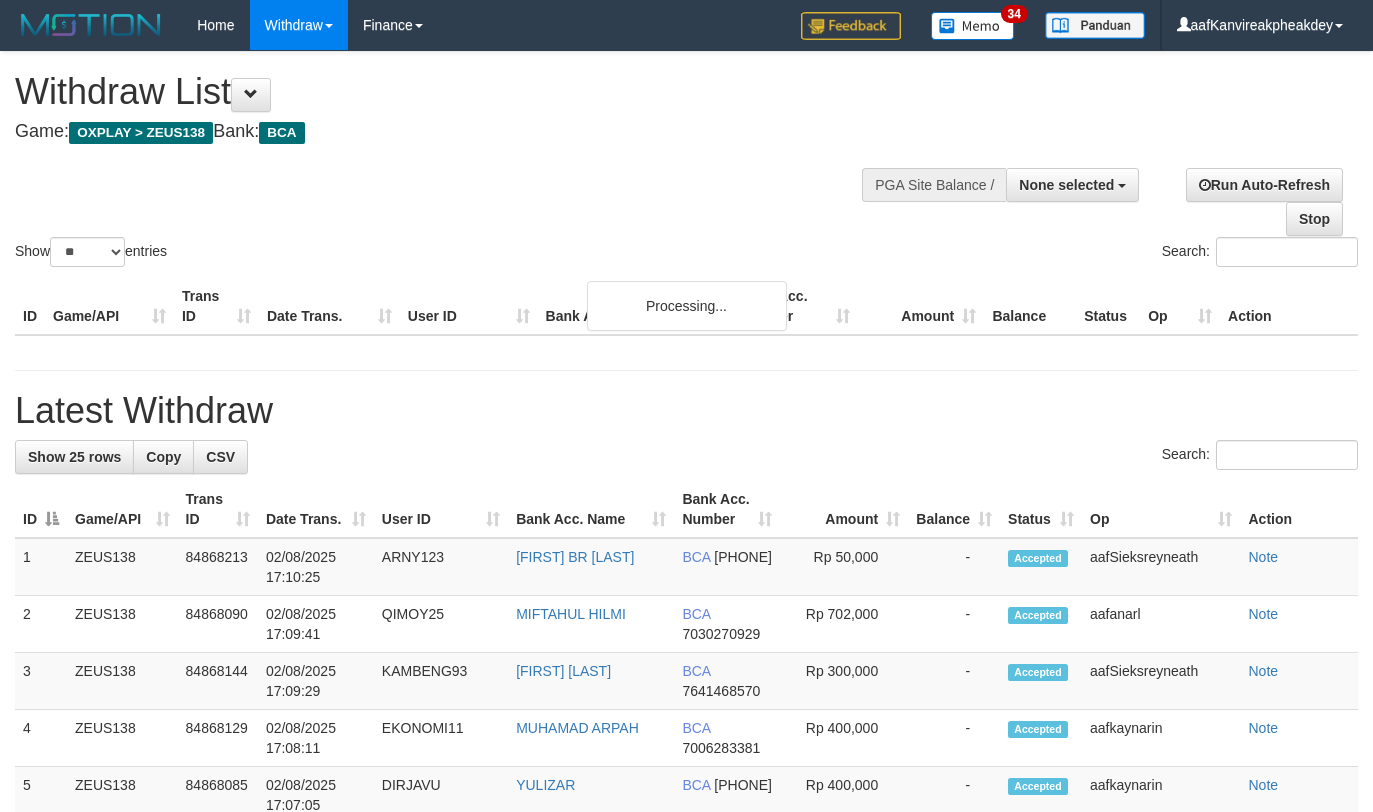 select 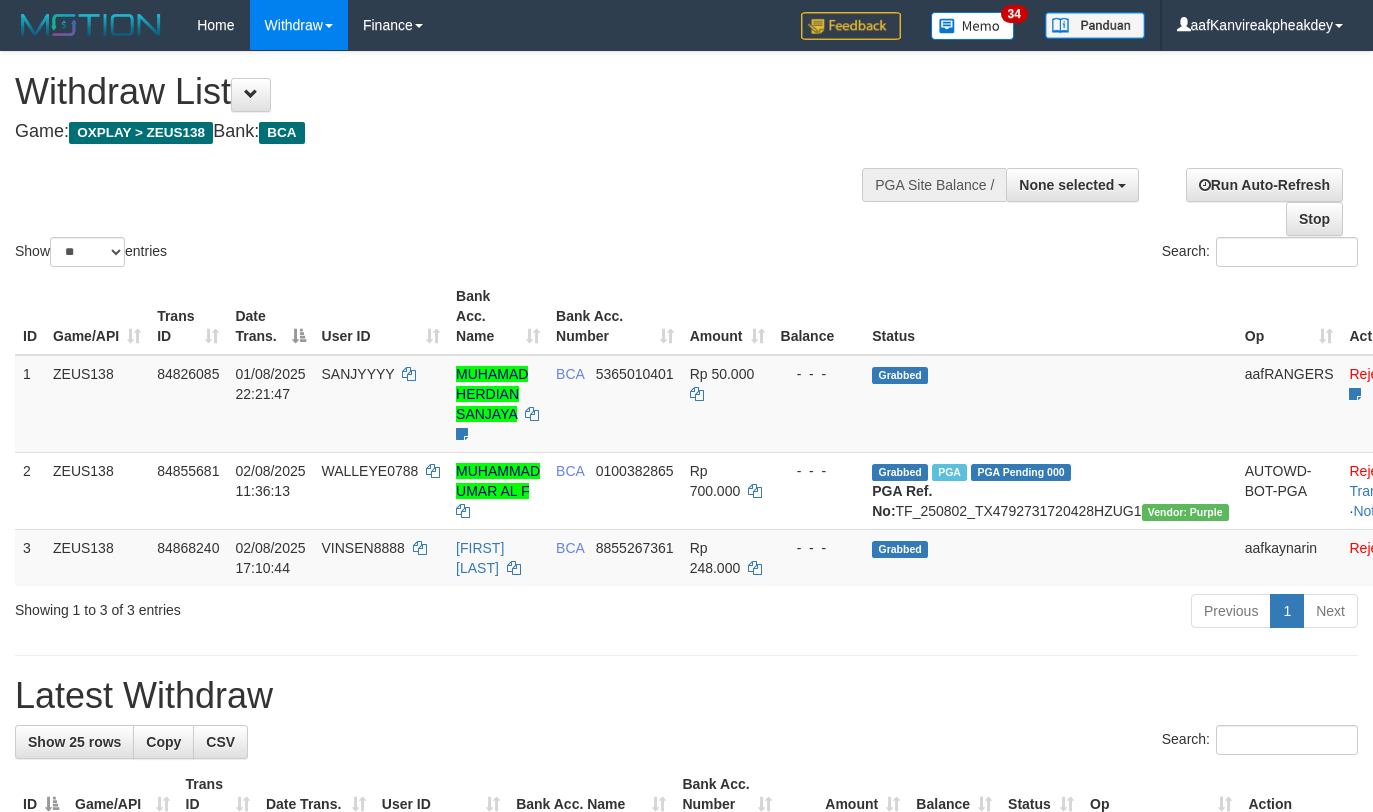 select 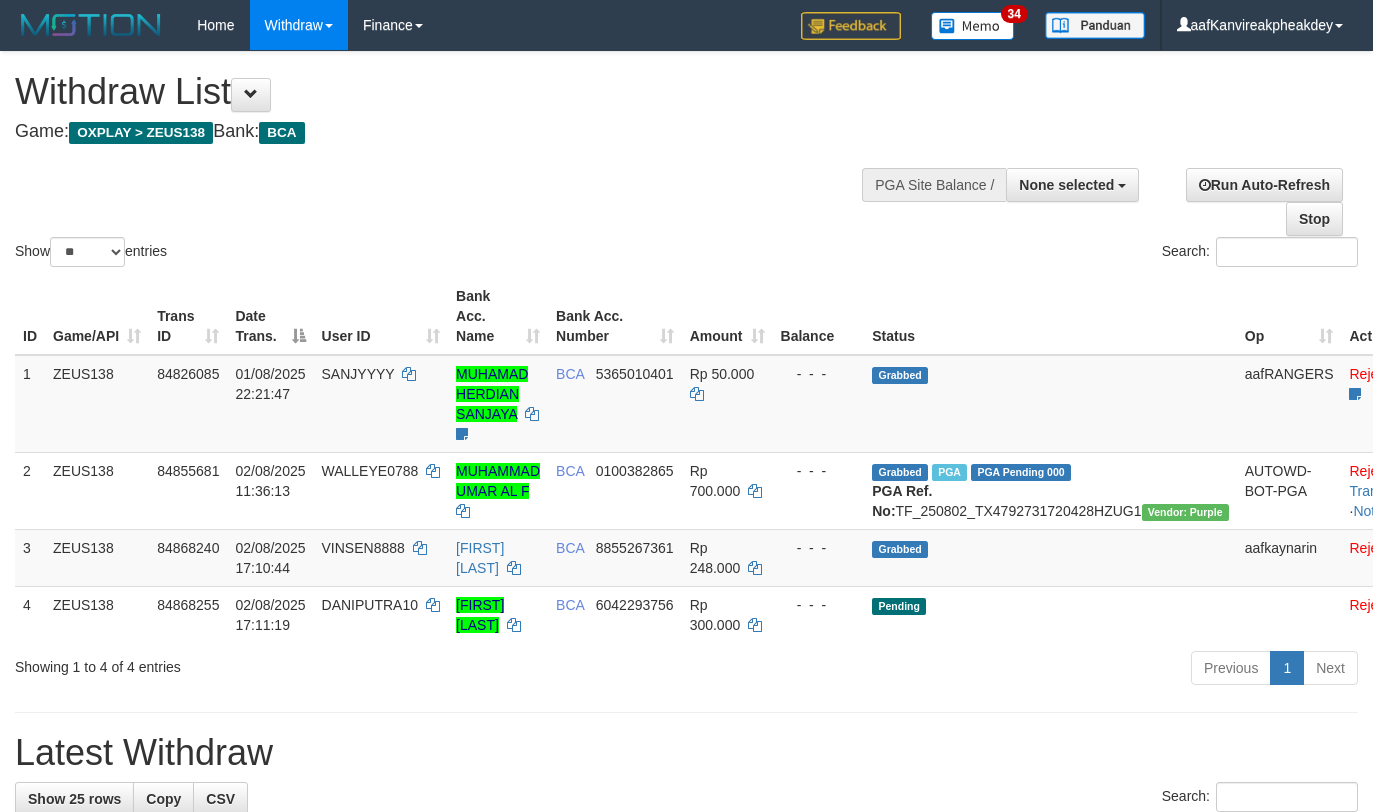 select 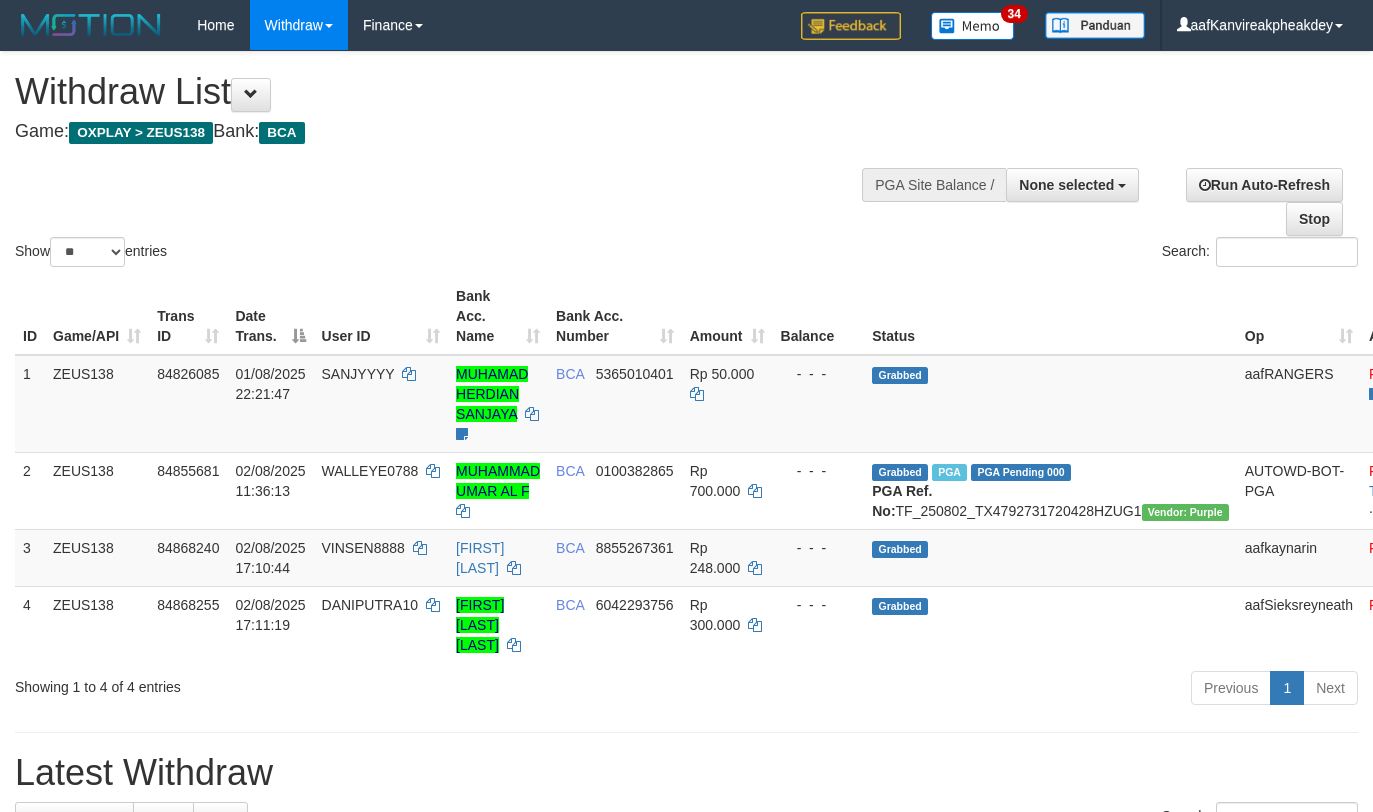 select 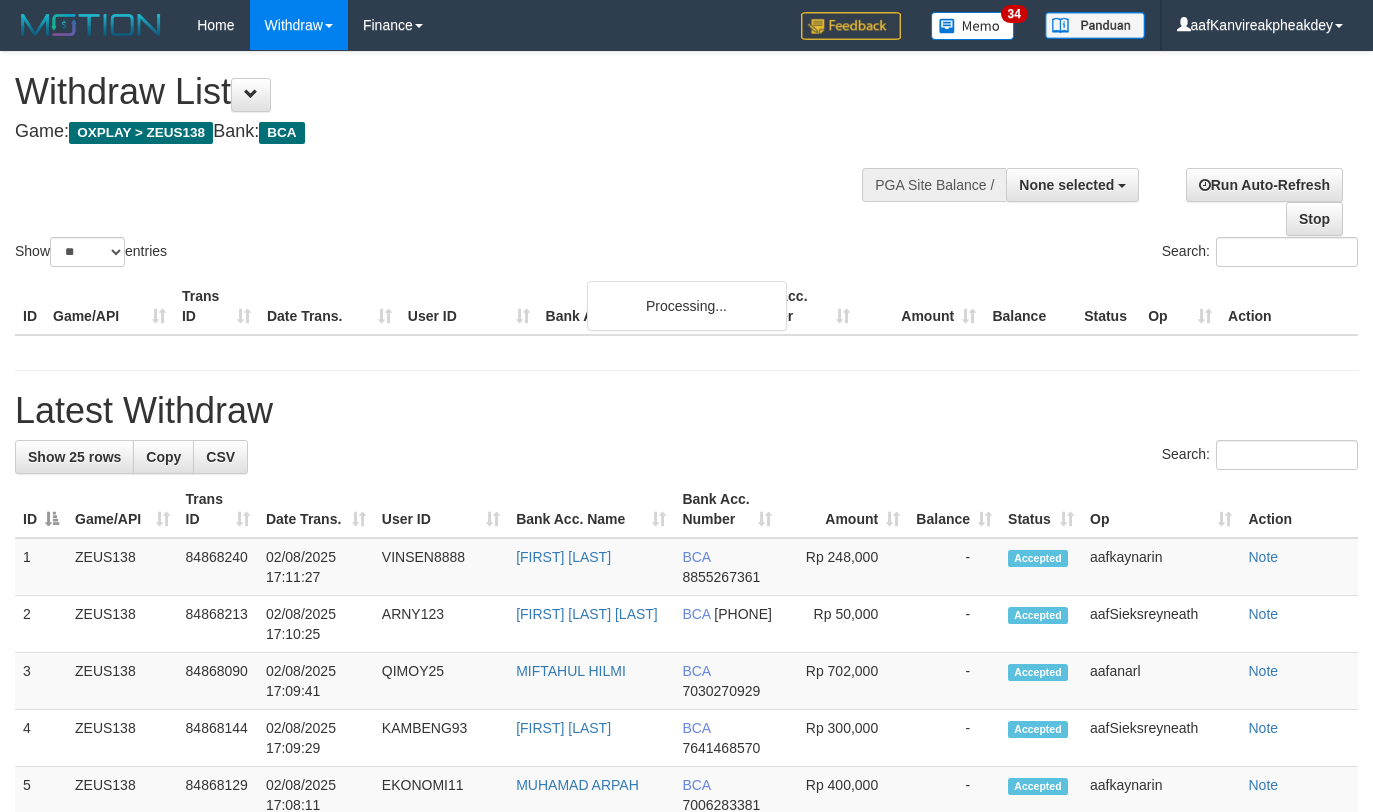 select 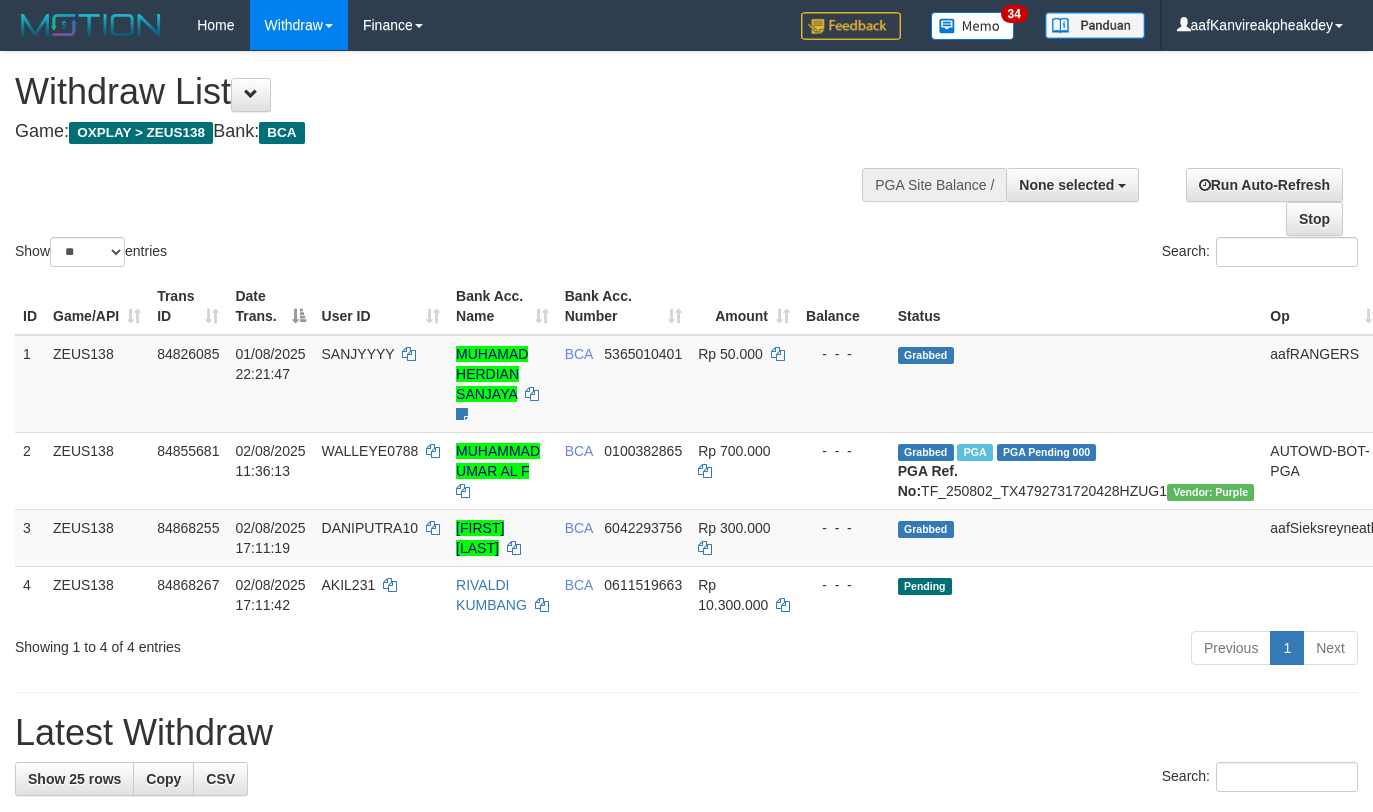 select 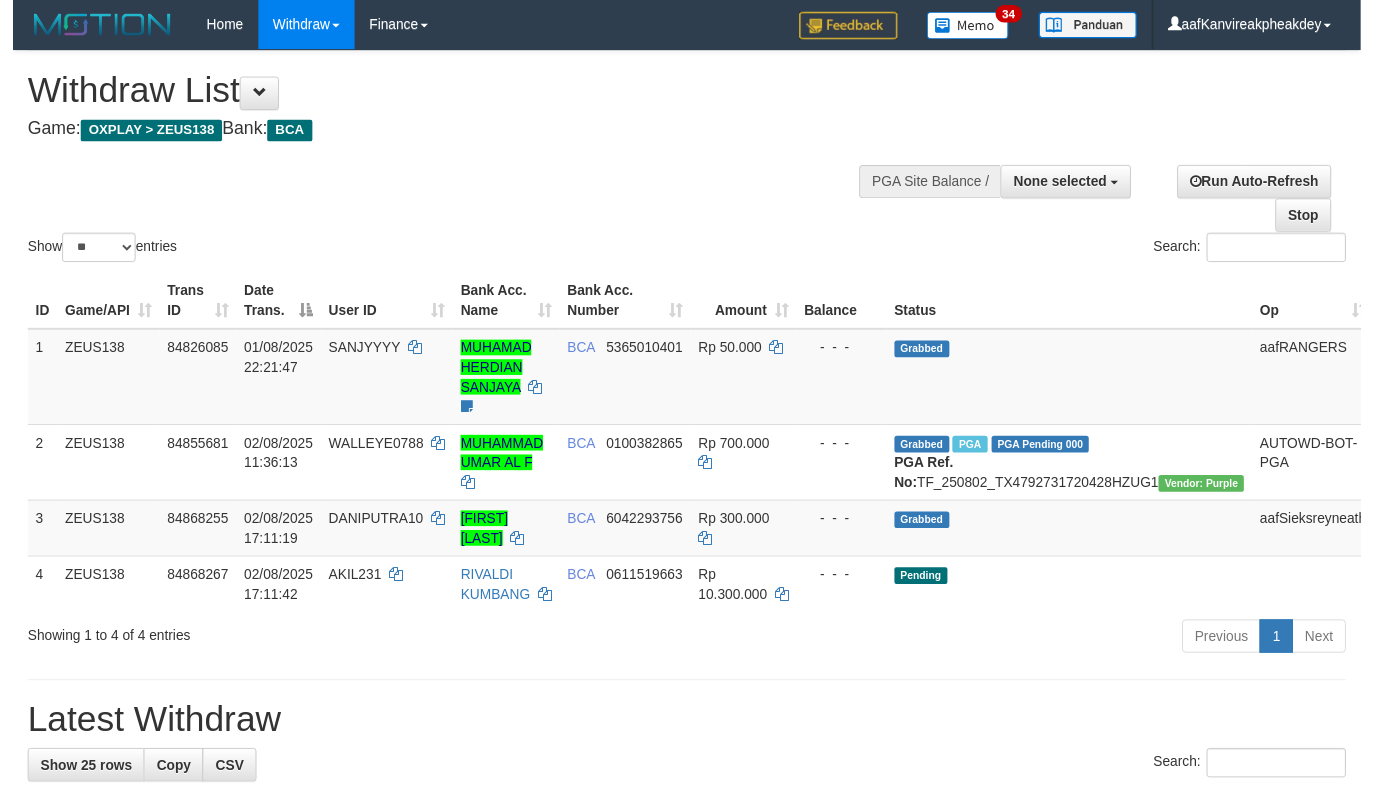 scroll, scrollTop: 484, scrollLeft: 0, axis: vertical 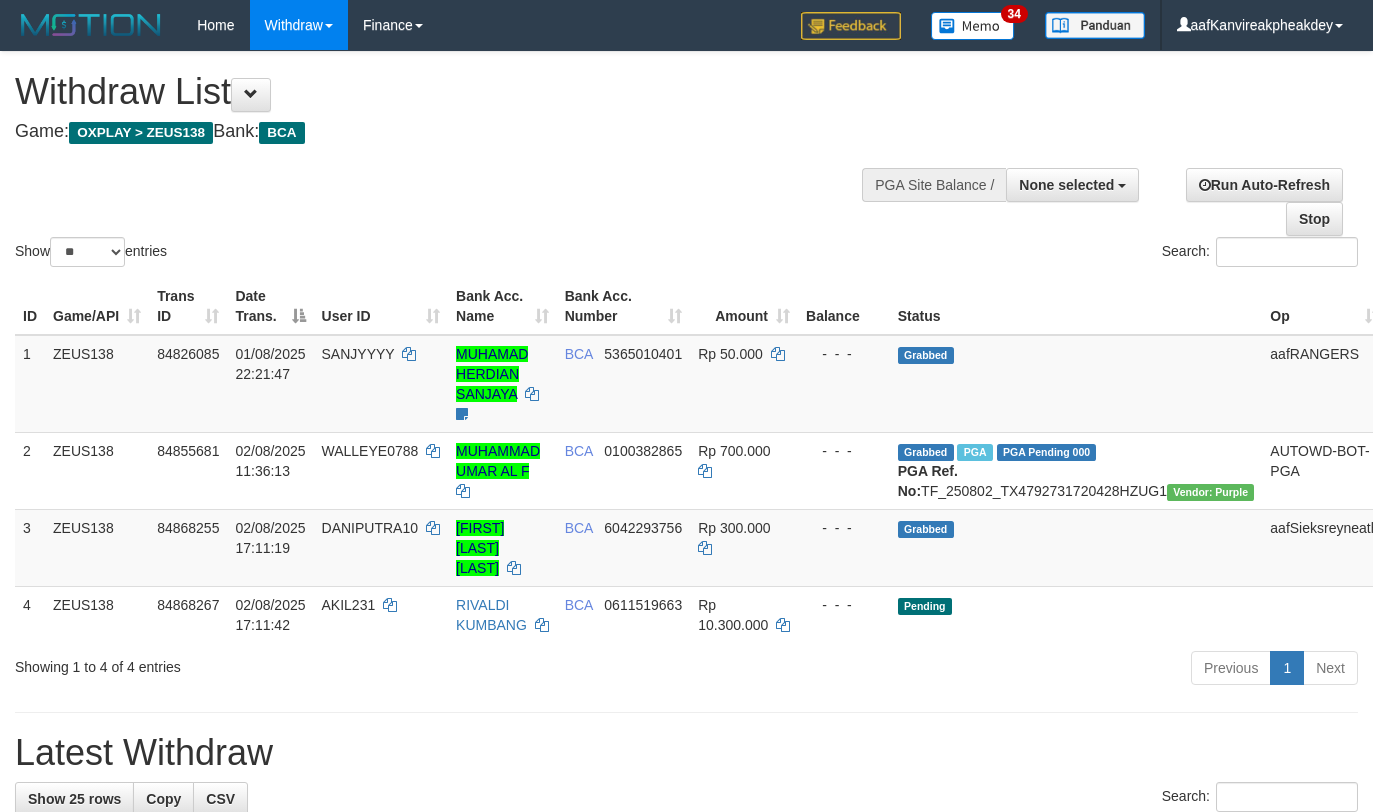 select 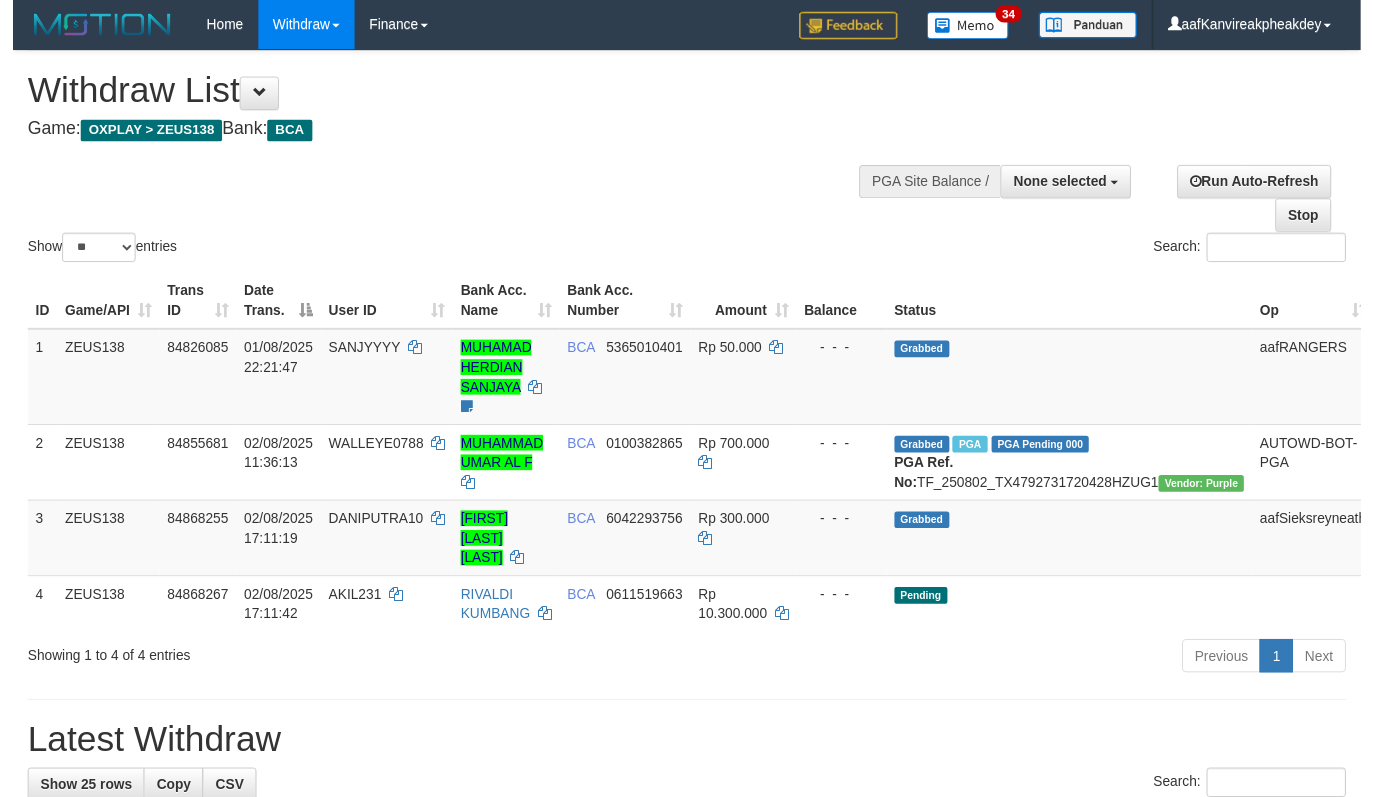 scroll, scrollTop: 484, scrollLeft: 0, axis: vertical 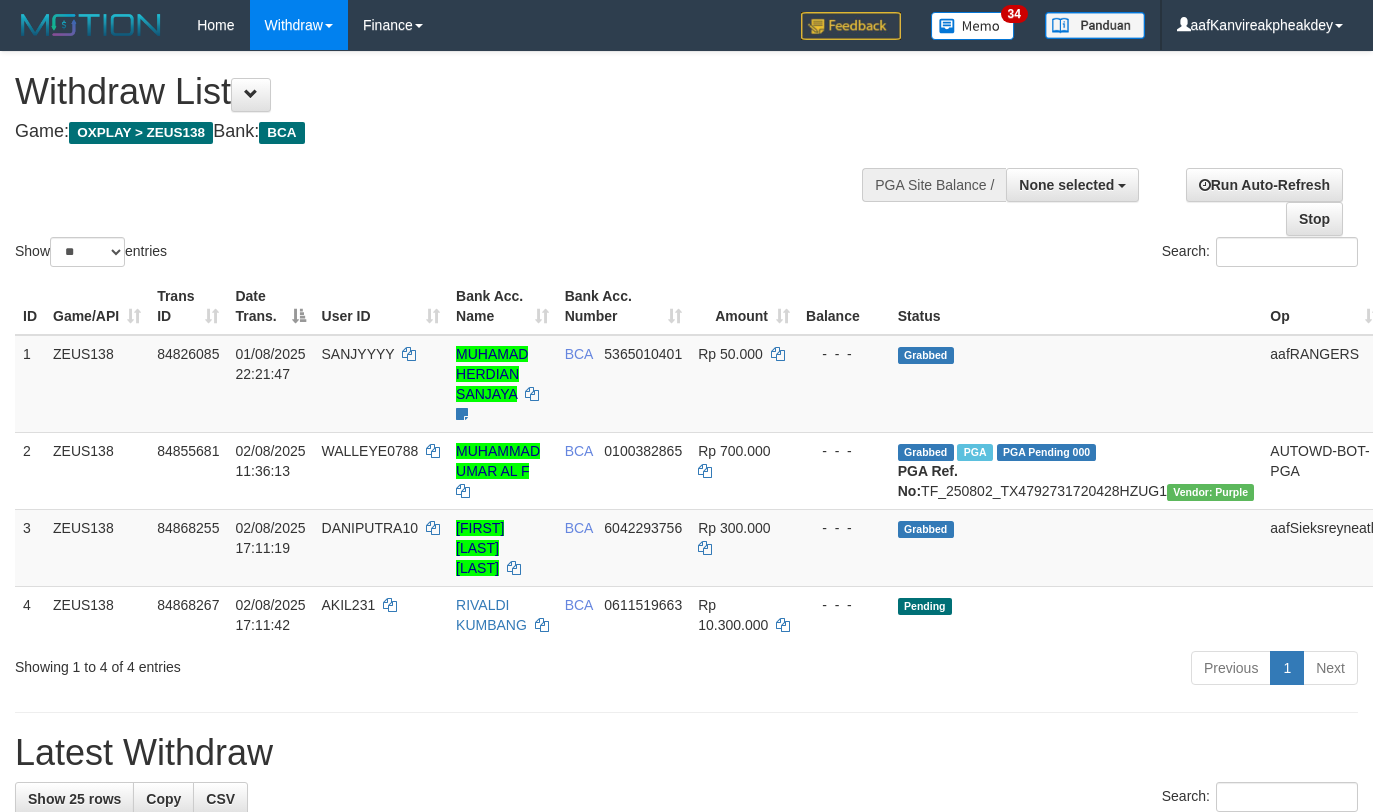 select 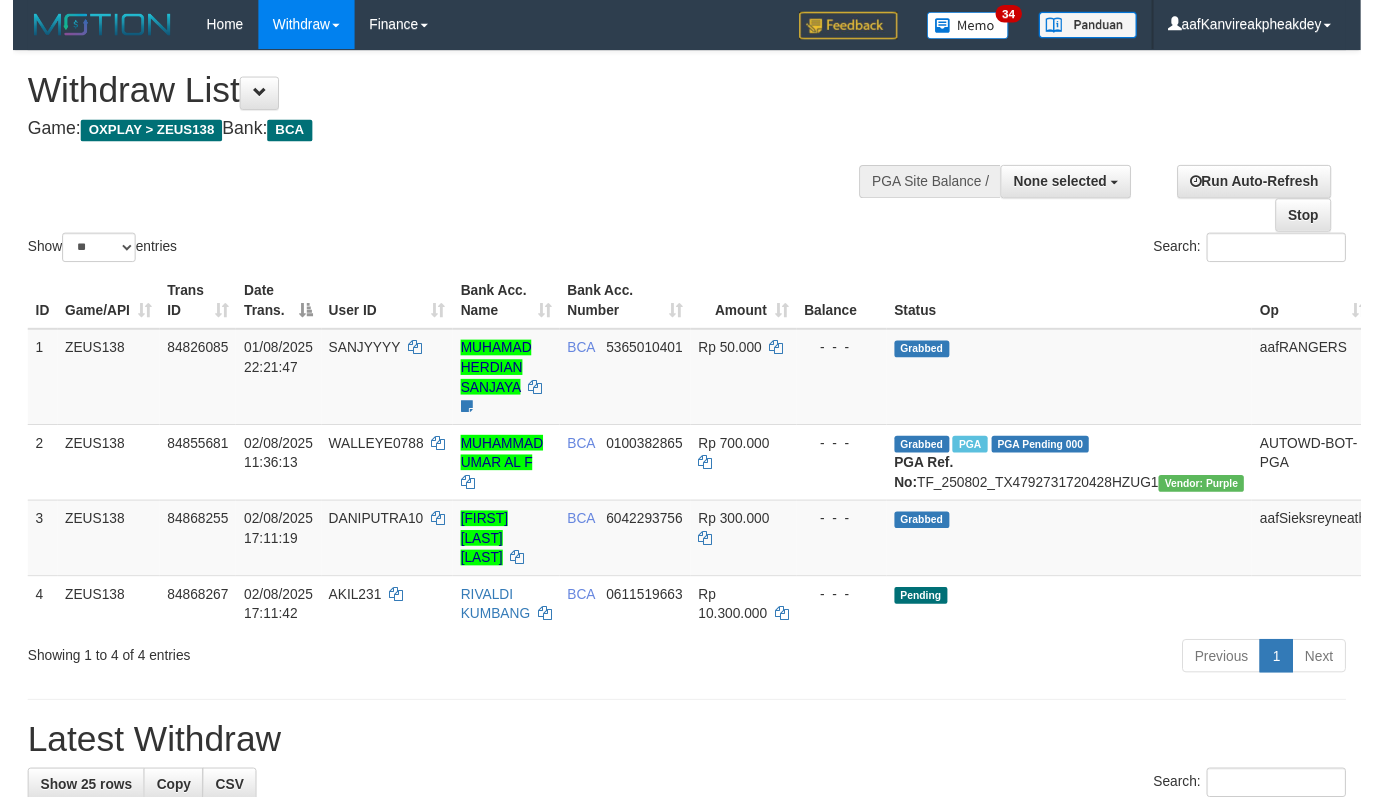 scroll, scrollTop: 267, scrollLeft: 0, axis: vertical 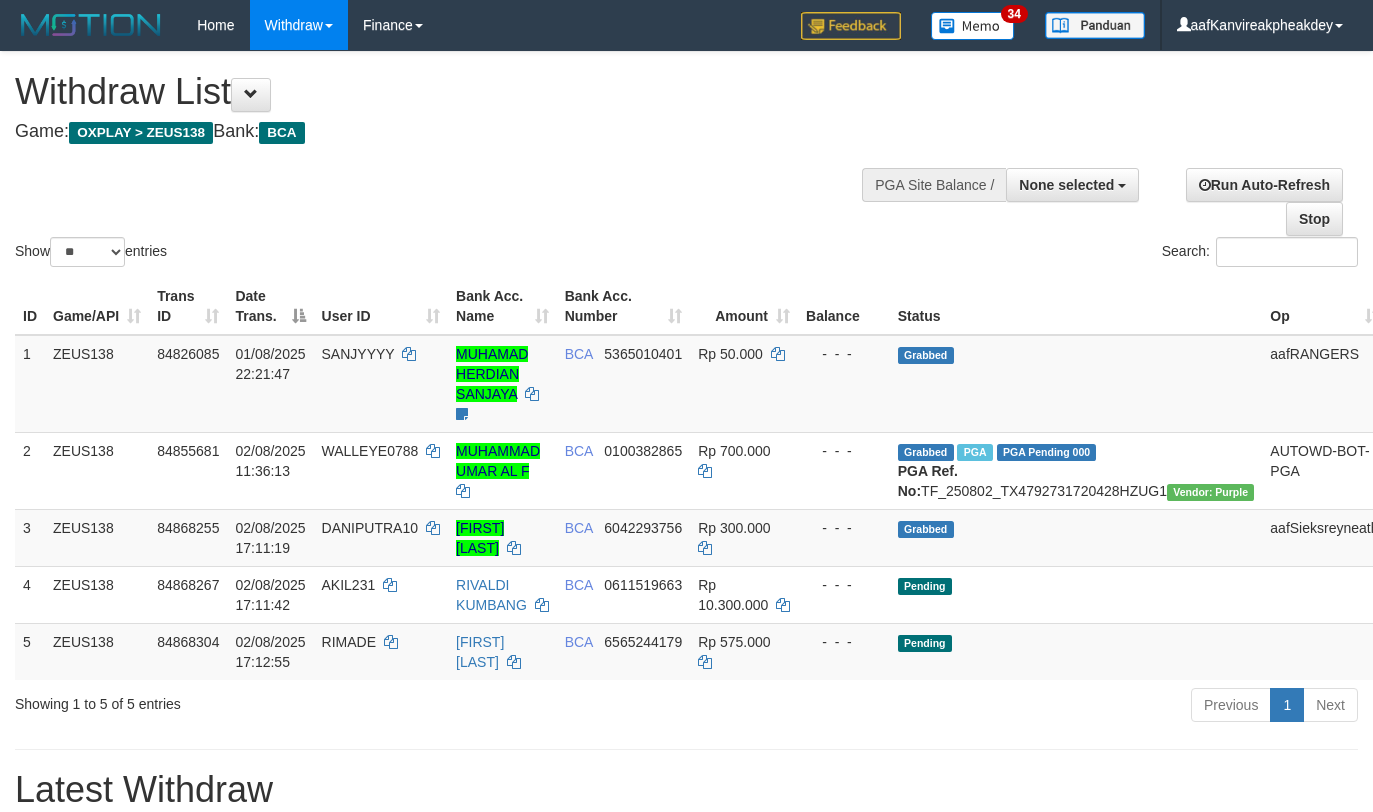 select 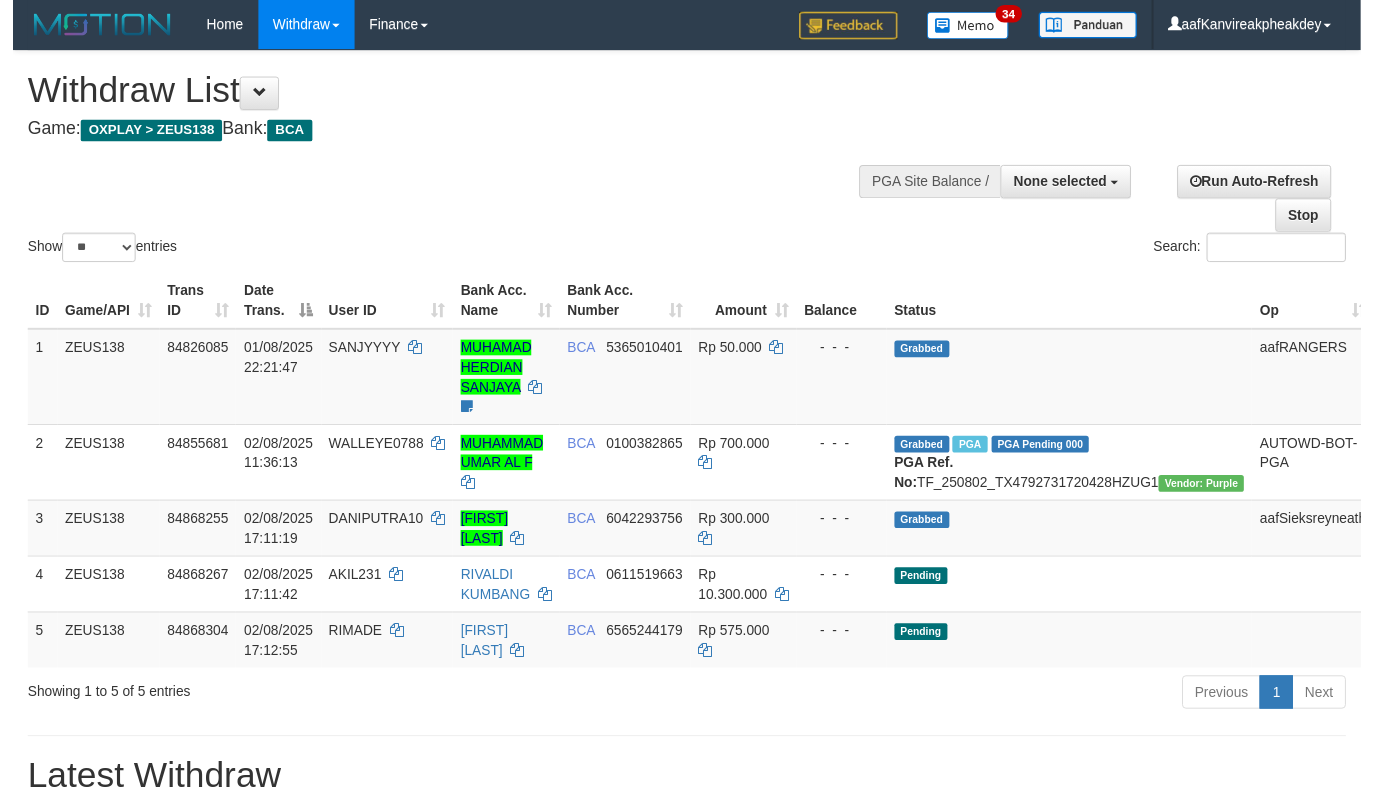 scroll, scrollTop: 267, scrollLeft: 0, axis: vertical 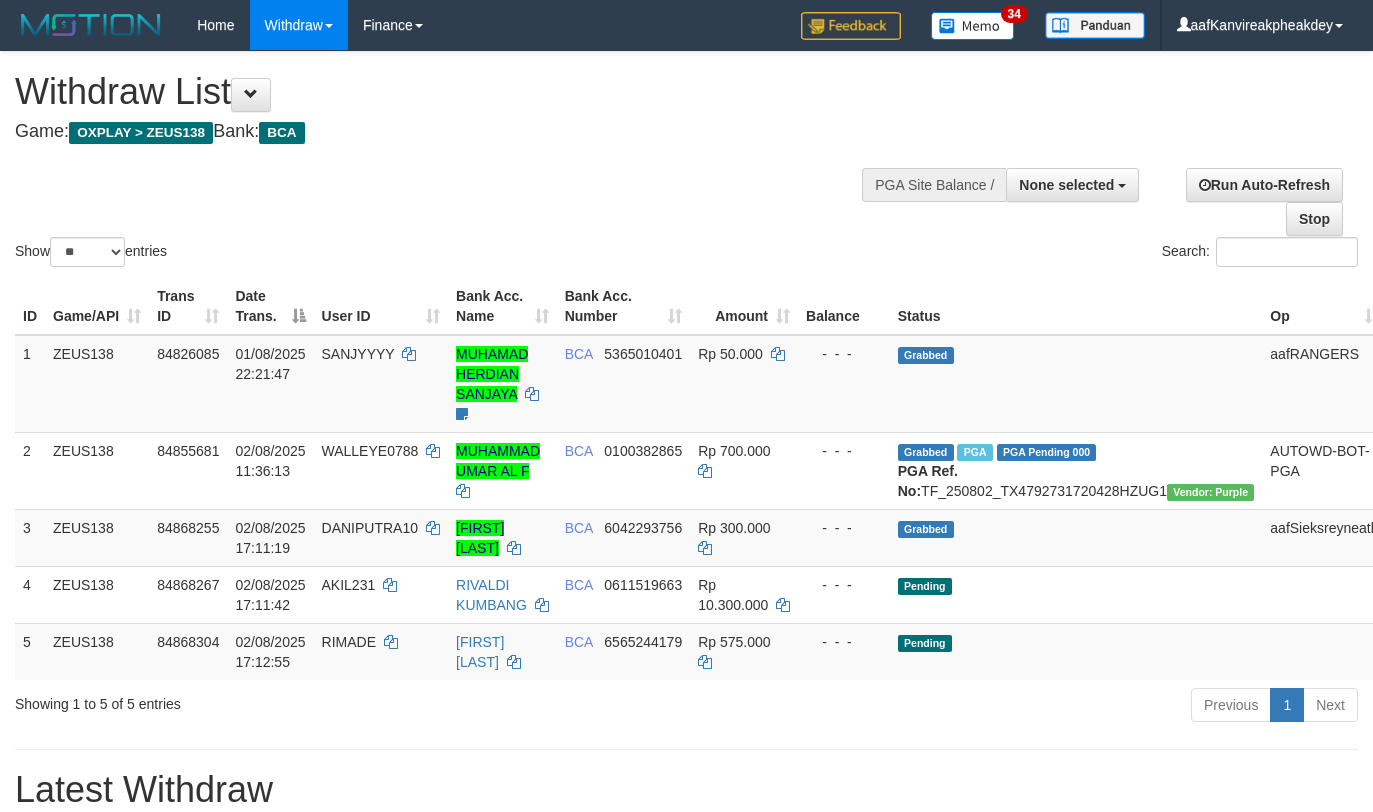 select 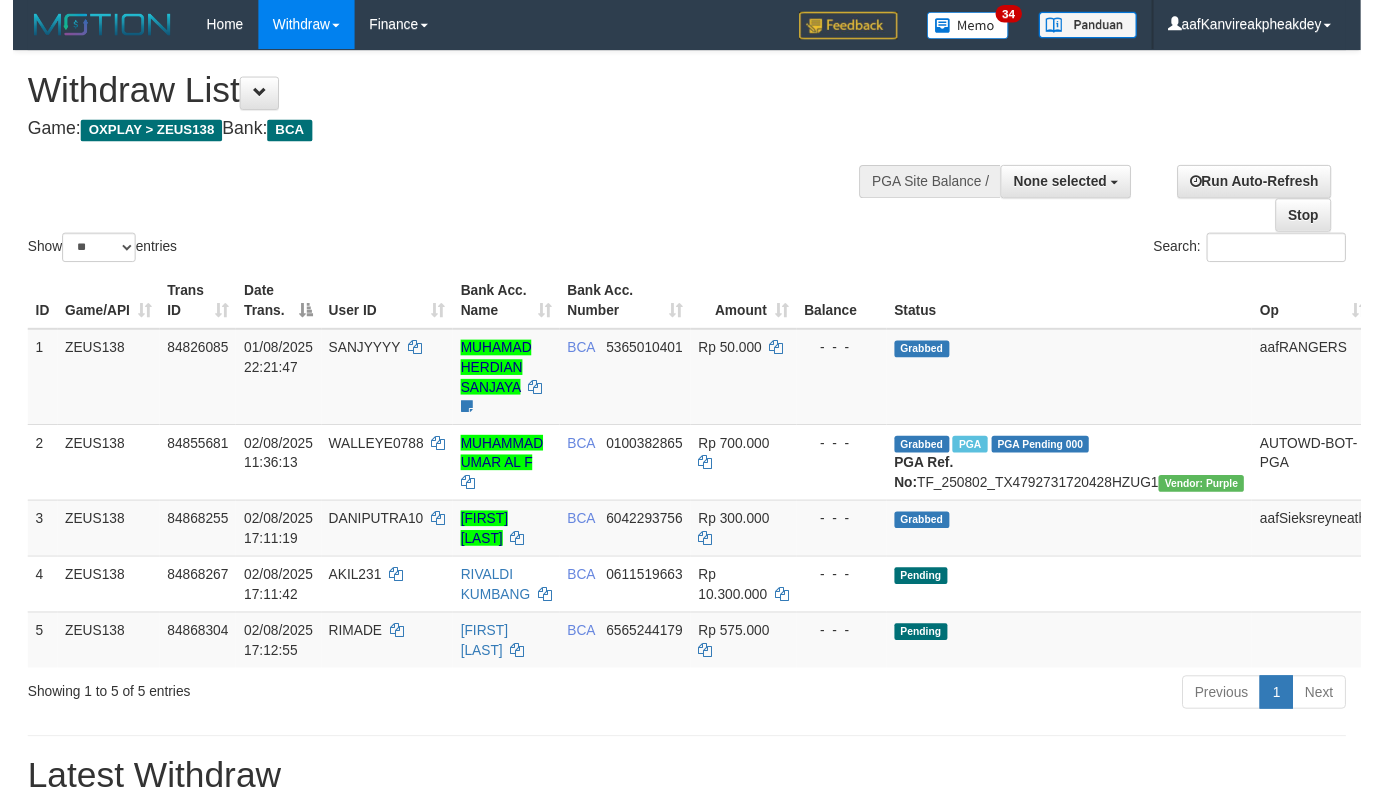 scroll, scrollTop: 267, scrollLeft: 0, axis: vertical 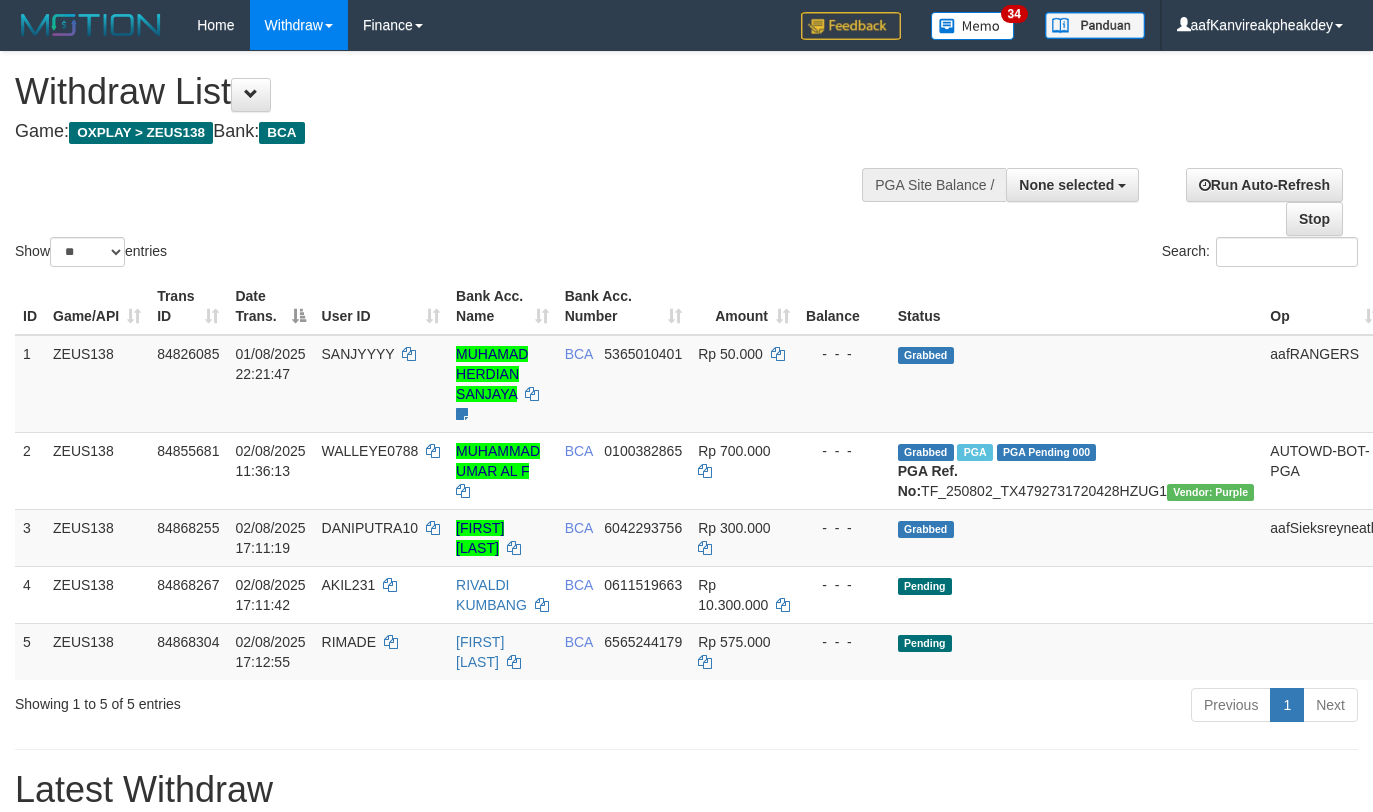 select 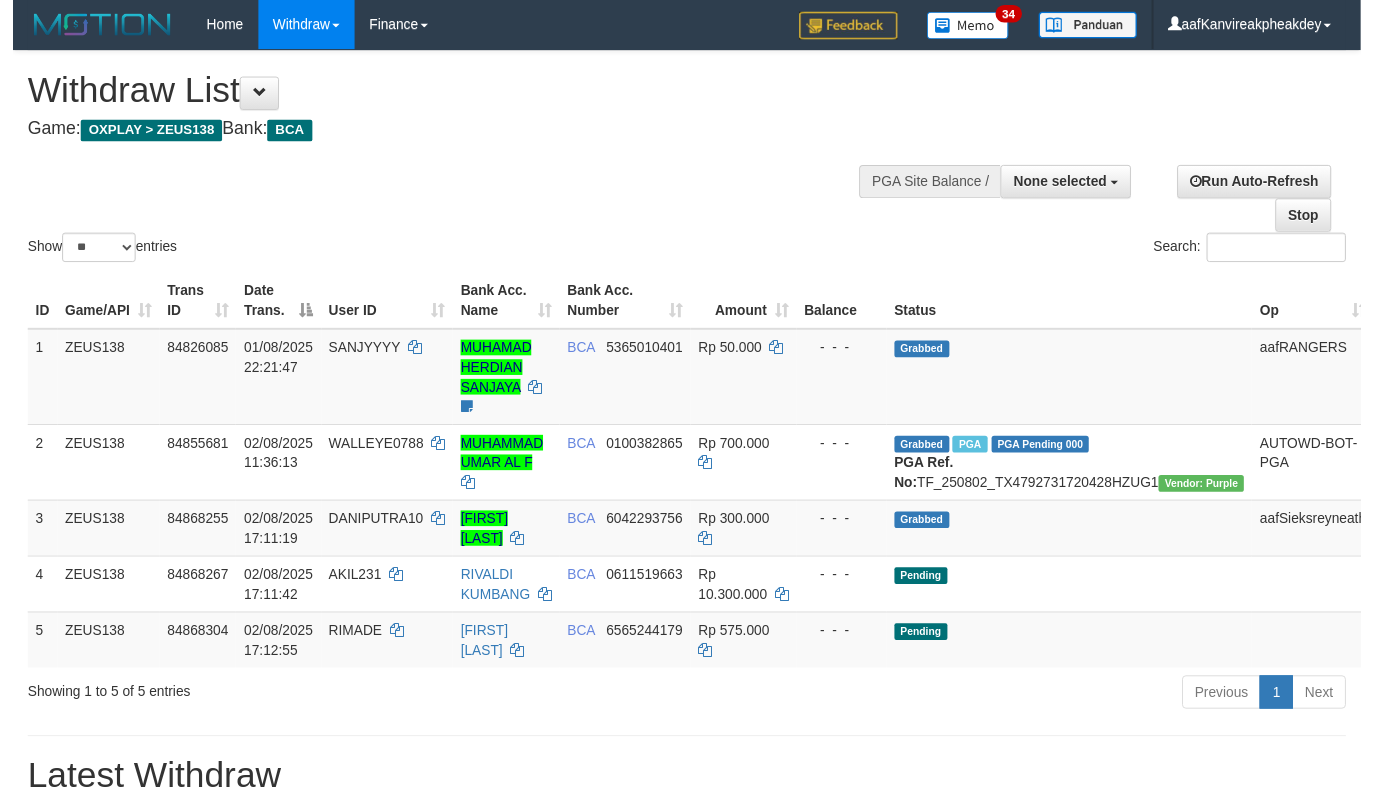 scroll, scrollTop: 267, scrollLeft: 0, axis: vertical 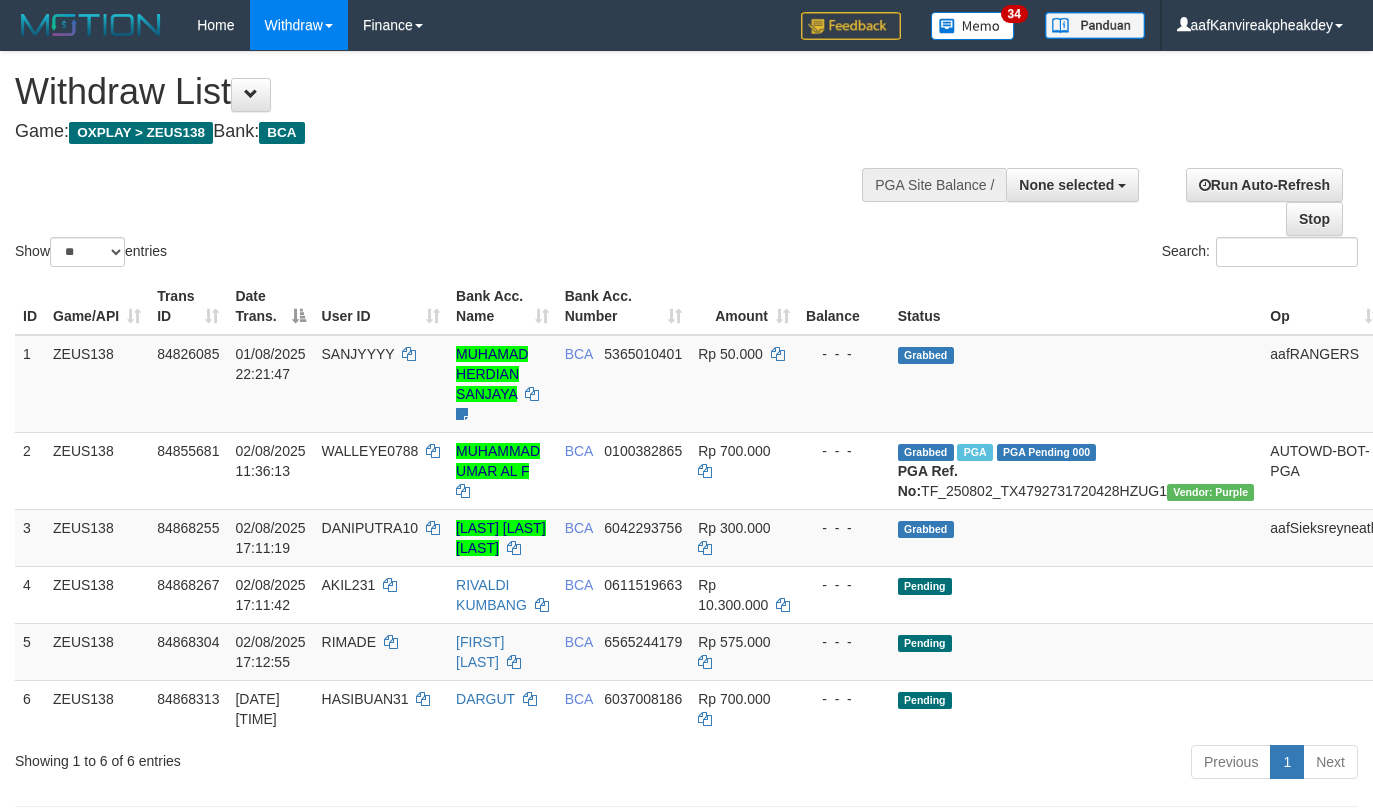 select 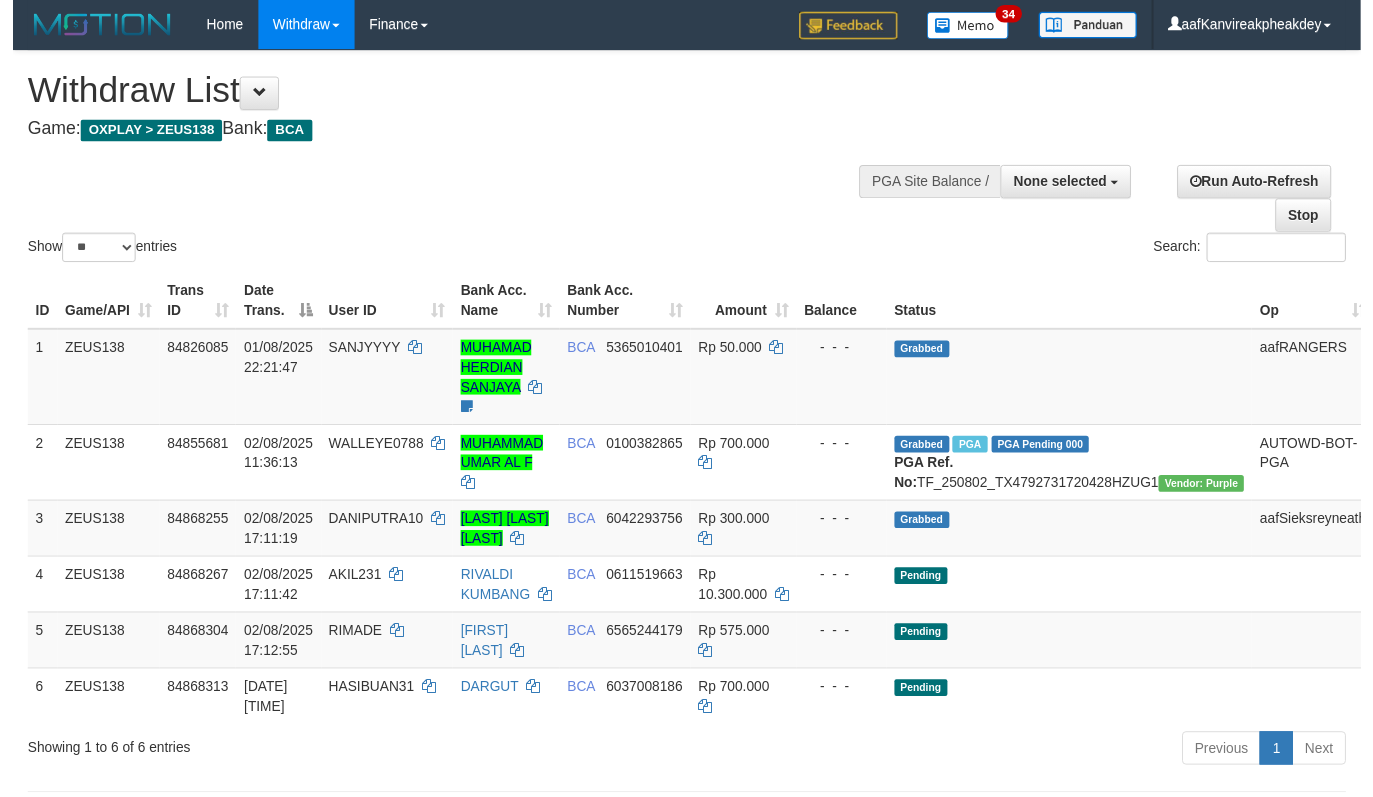 scroll, scrollTop: 267, scrollLeft: 0, axis: vertical 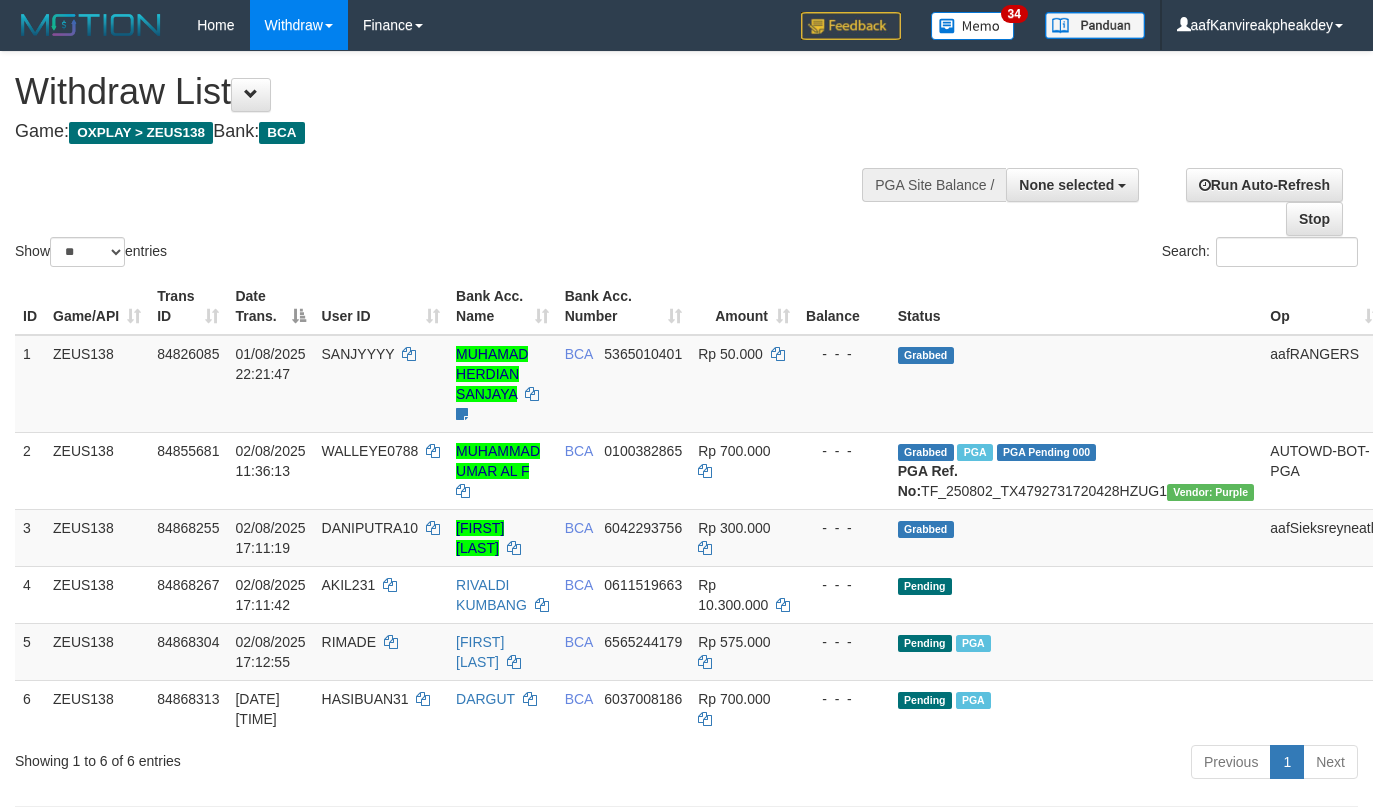 select 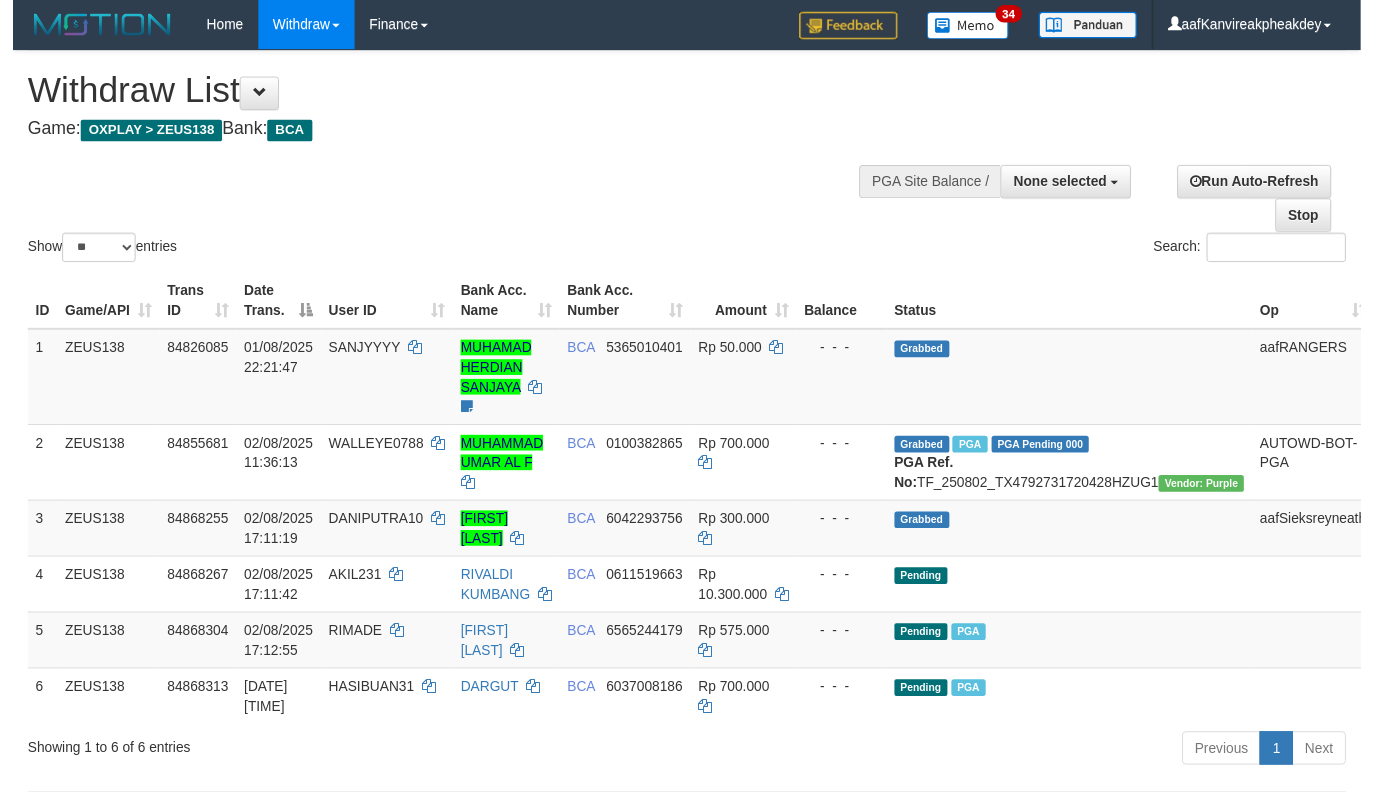 scroll, scrollTop: 267, scrollLeft: 0, axis: vertical 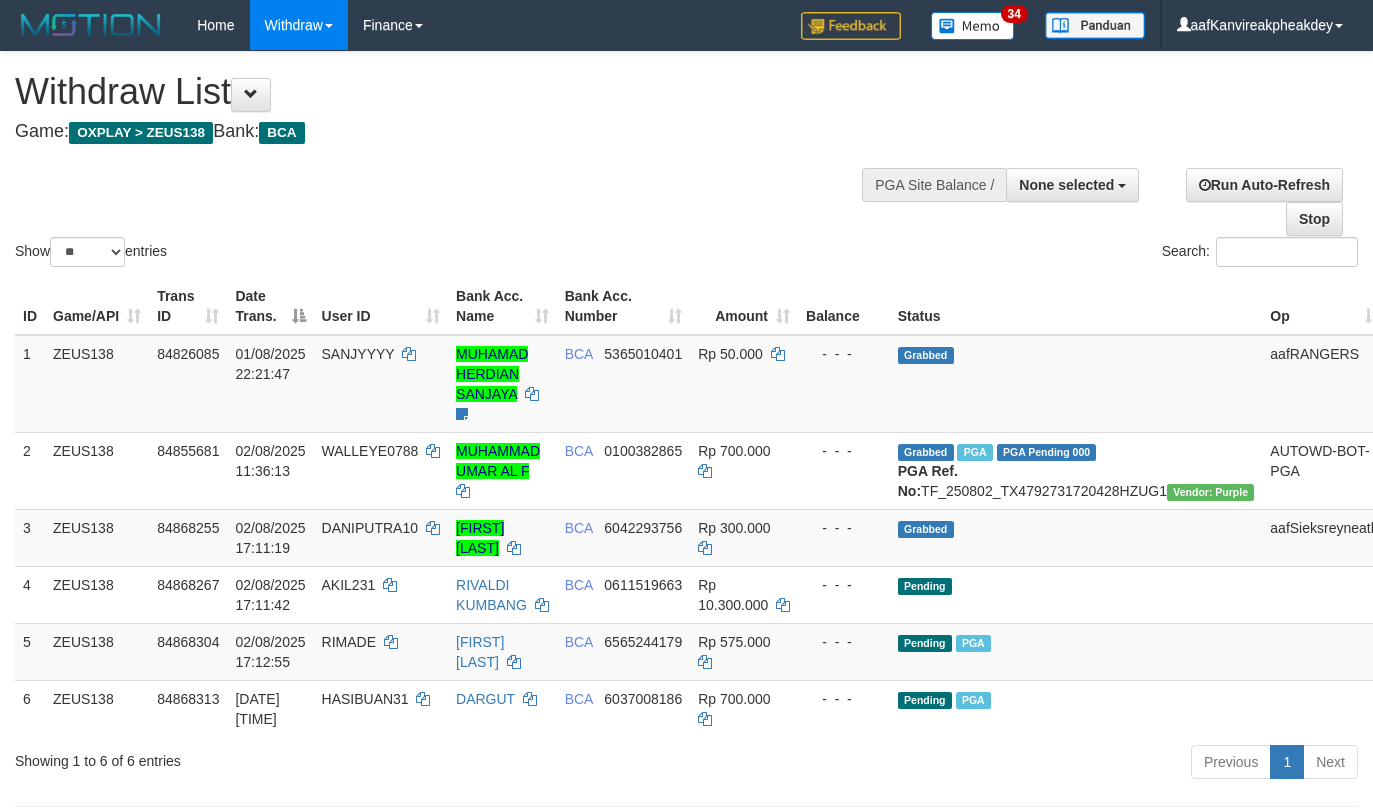 select 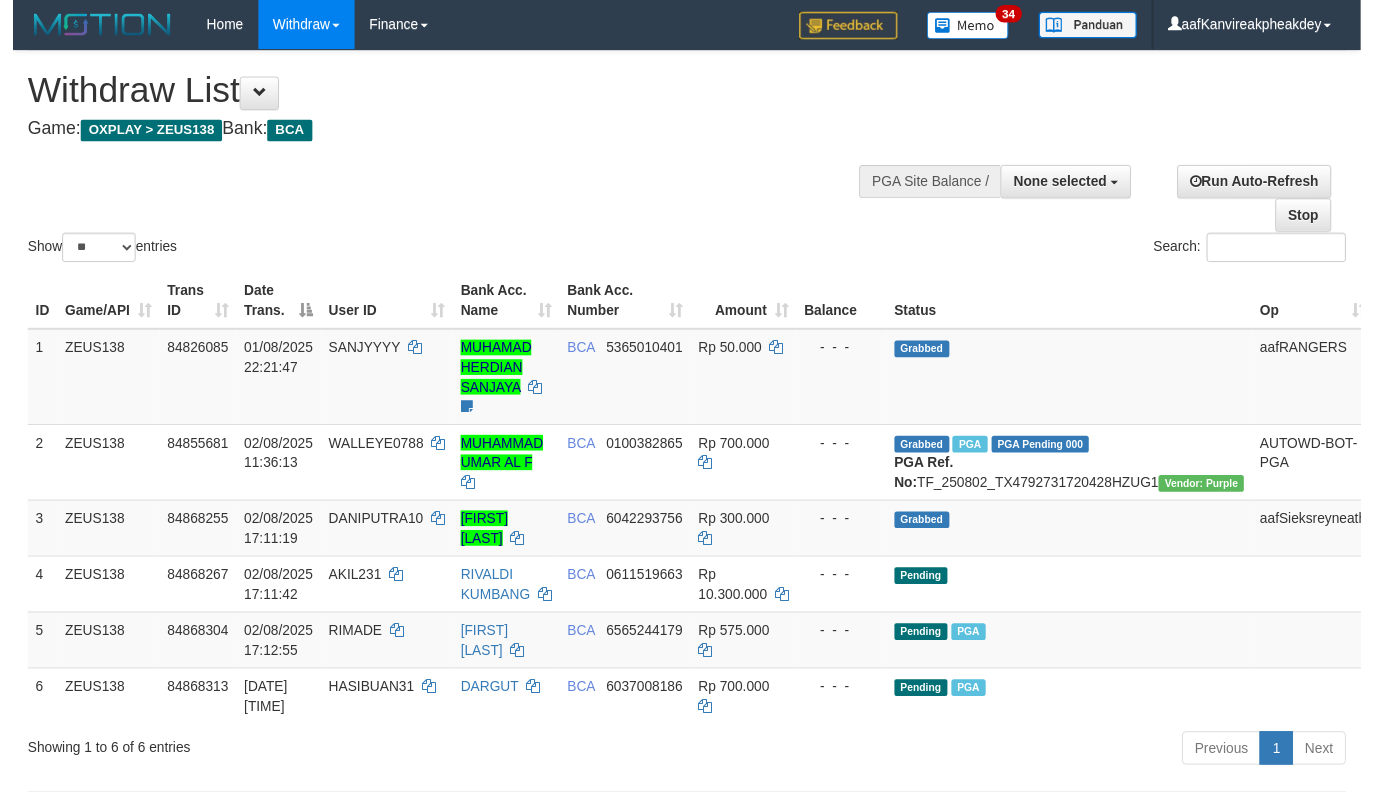 scroll, scrollTop: 267, scrollLeft: 0, axis: vertical 